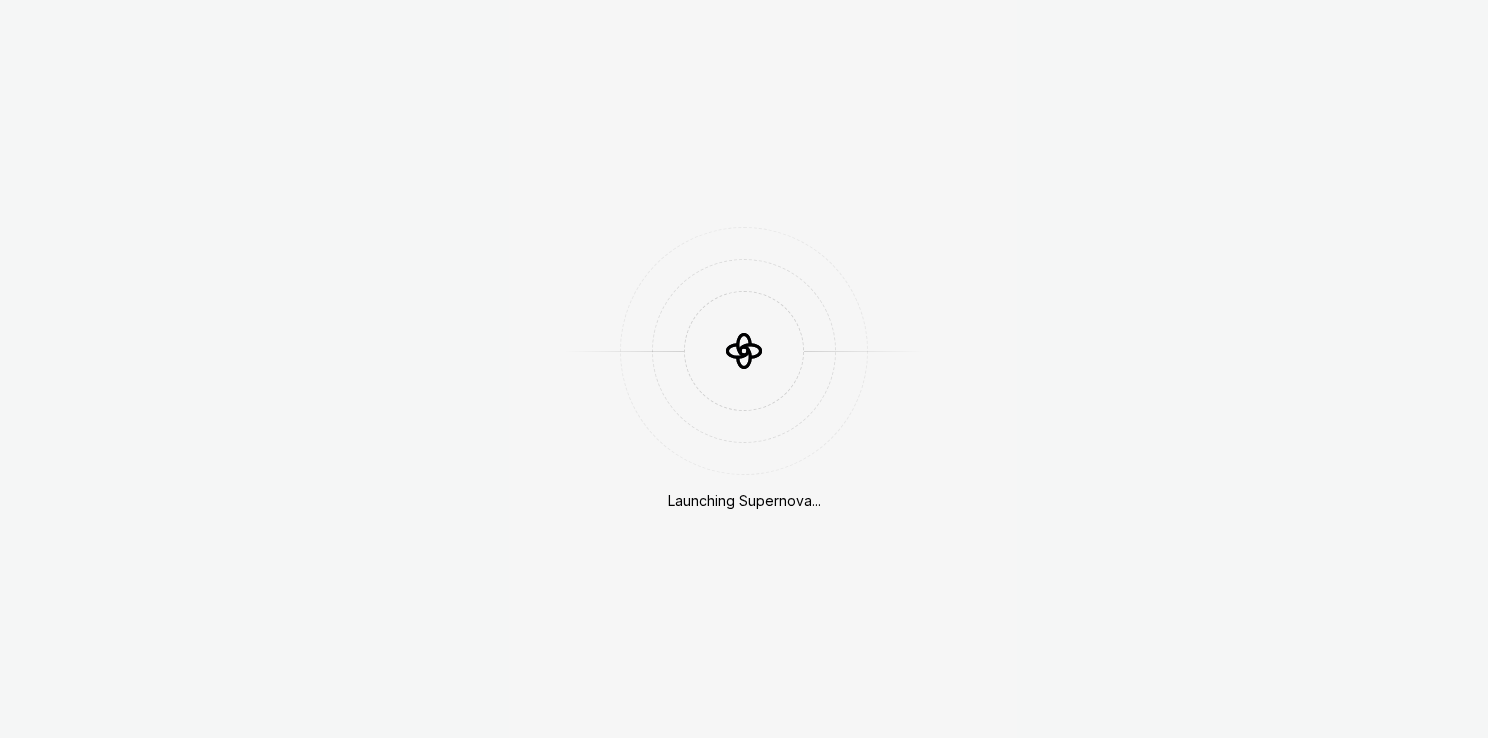 scroll, scrollTop: 0, scrollLeft: 0, axis: both 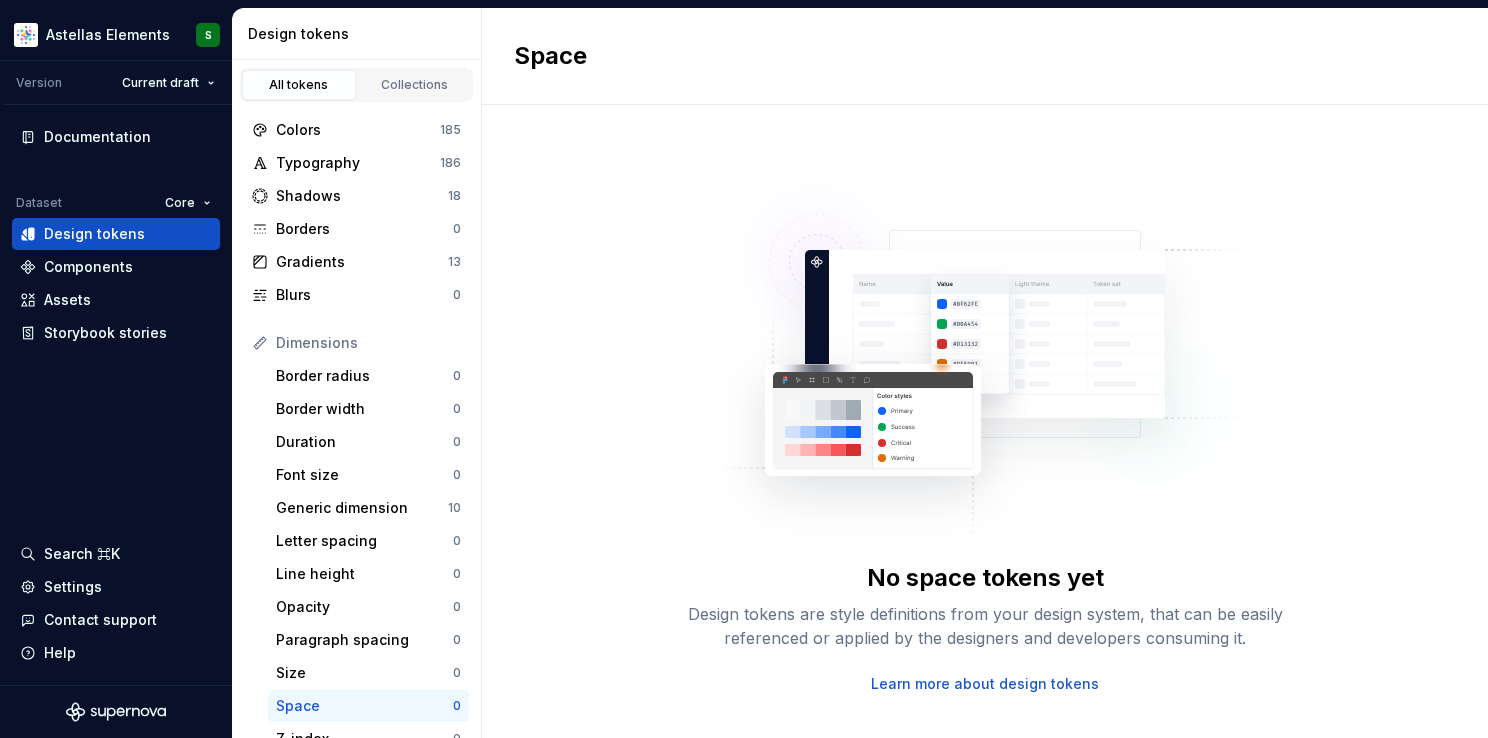 click on "No space tokens yet Design tokens are style definitions from your design system, that can be easily referenced or applied by the designers and developers consuming it. Learn more about design tokens" at bounding box center [985, 421] 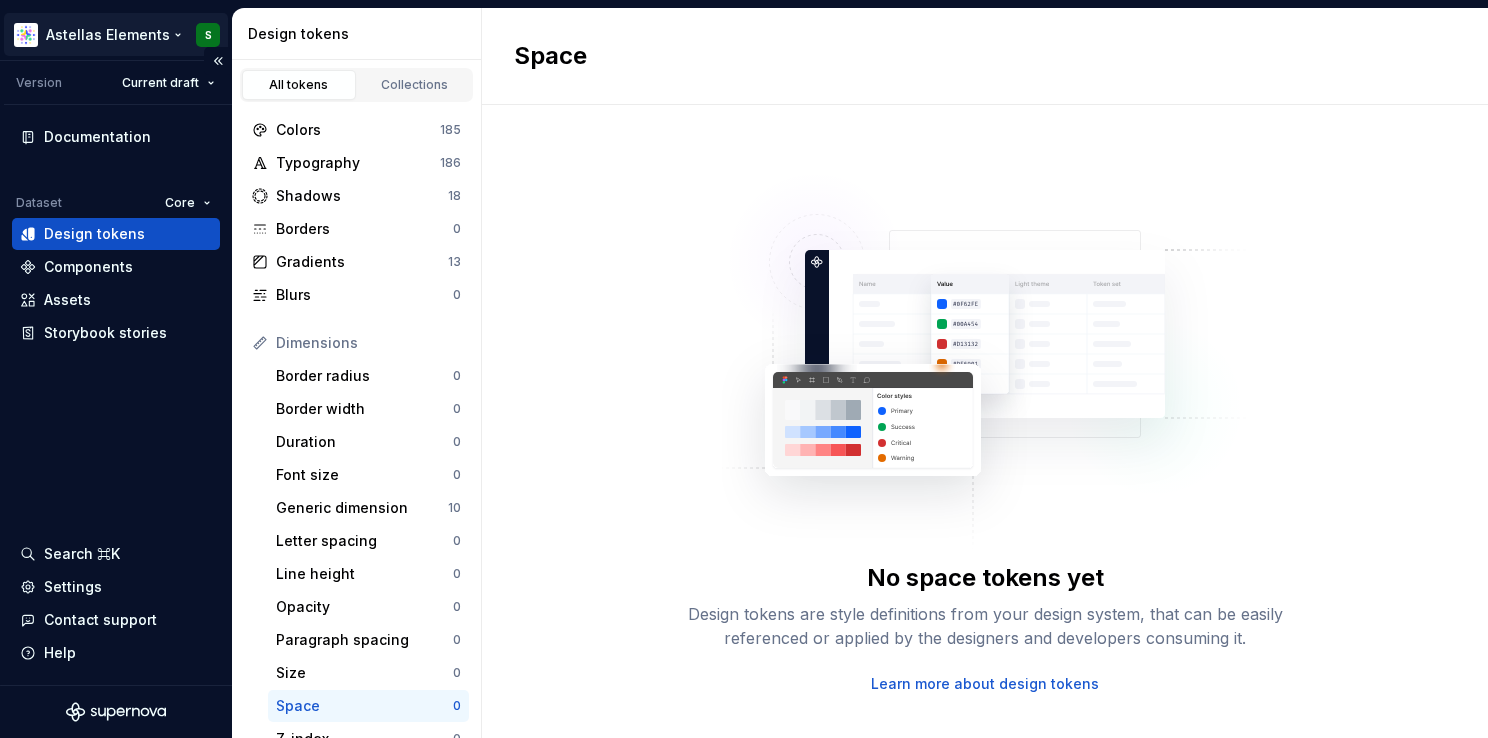 click on "Astellas Elements S Version Current draft Documentation Dataset Core Design tokens Components Assets Storybook stories Search ⌘K Settings Contact support Help Design tokens All tokens Collections Colors 185 Typography 186 Shadows 18 Borders 0 Gradients 13 Blurs 0 Dimensions Border radius 0 Border width 0 Duration 0 Font size 0 Generic dimension 10 Letter spacing 0 Line height 0 Opacity 0 Paragraph spacing 0 Size 0 Space 0 Z-index 0 Options Text decoration 0 Text case 0 Visibility 0 Strings Font family 1 Font weight/style 4 Generic string 0 Product copy 1 Space No space tokens yet Design tokens are style definitions from your design system, that can be easily referenced or applied by the designers and developers consuming it. Learn more about design tokens" at bounding box center (744, 369) 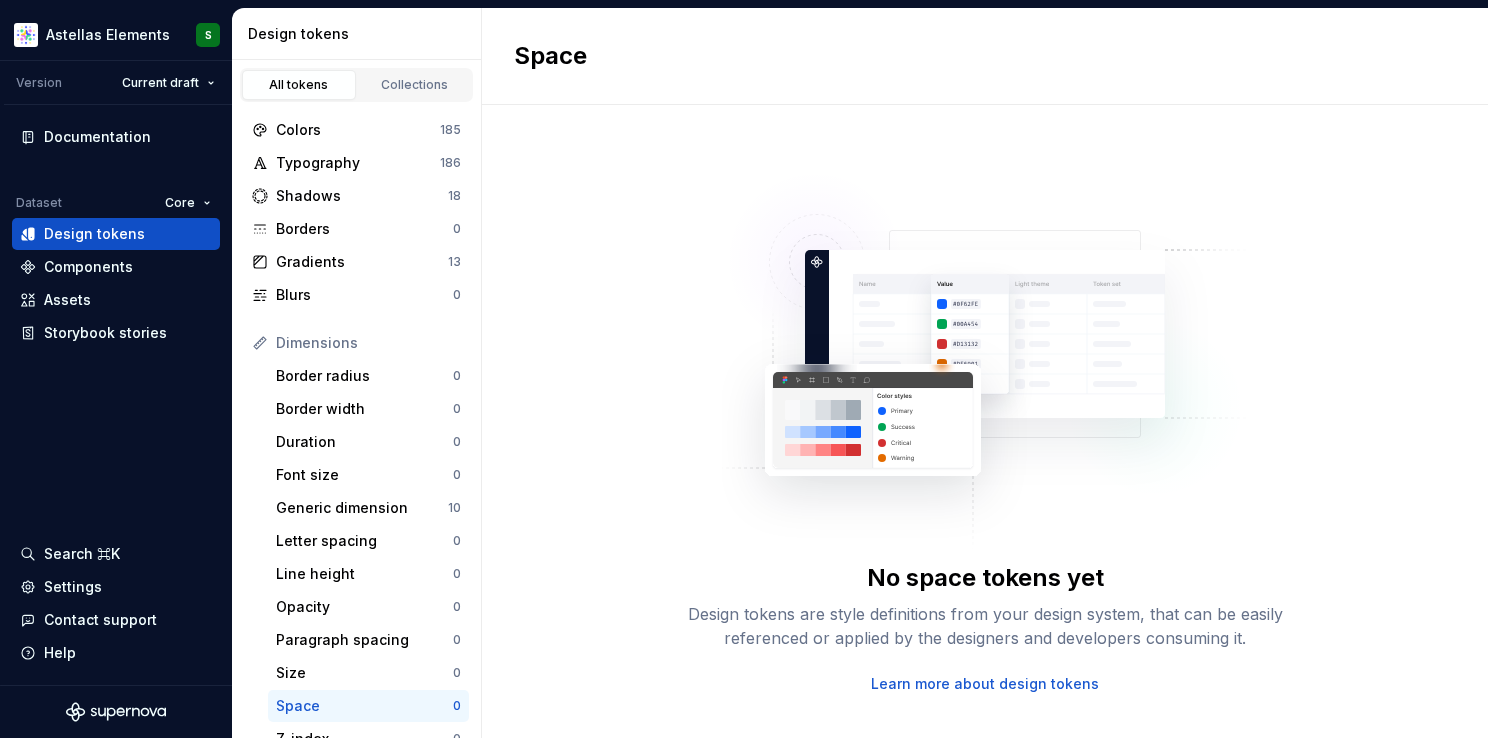 click on "Astellas Elements S Version Current draft Documentation Dataset Core Design tokens Components Assets Storybook stories Search ⌘K Settings Contact support Help Design tokens All tokens Collections Colors 185 Typography 186 Shadows 18 Borders 0 Gradients 13 Blurs 0 Dimensions Border radius 0 Border width 0 Duration 0 Font size 0 Generic dimension 10 Letter spacing 0 Line height 0 Opacity 0 Paragraph spacing 0 Size 0 Space 0 Z-index 0 Options Text decoration 0 Text case 0 Visibility 0 Strings Font family 1 Font weight/style 4 Generic string 0 Product copy 1 Space No space tokens yet Design tokens are style definitions from your design system, that can be easily referenced or applied by the designers and developers consuming it. Learn more about design tokens" at bounding box center (744, 369) 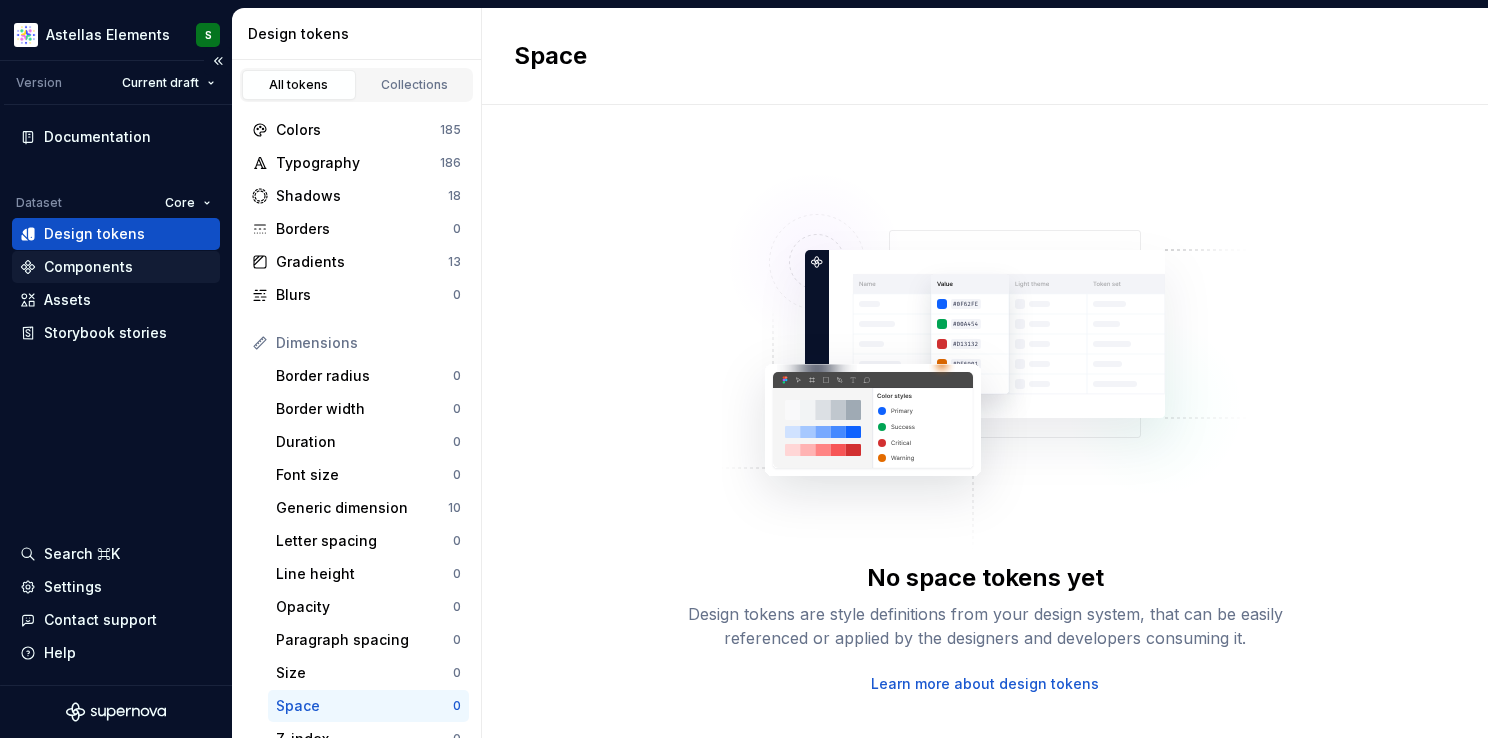 click on "Components" at bounding box center (116, 267) 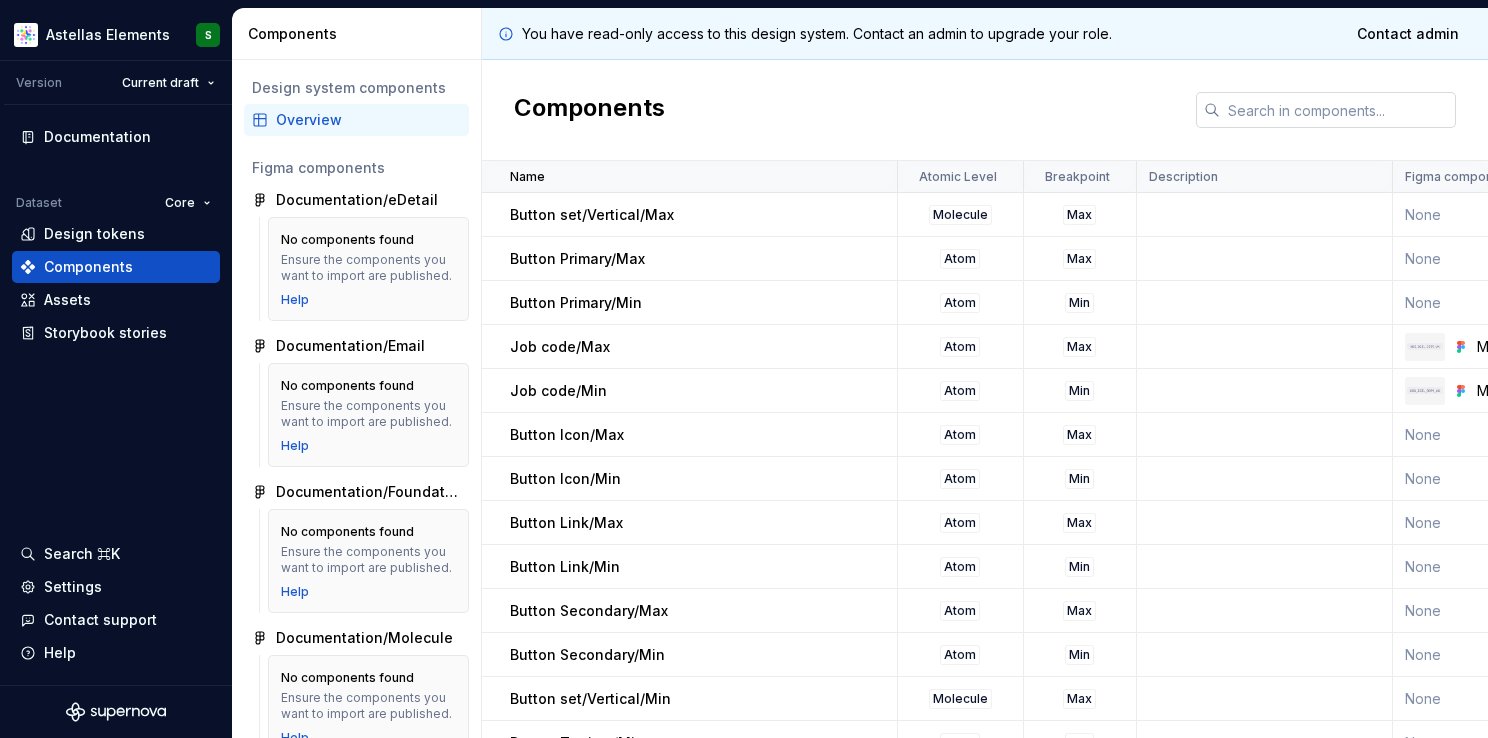 click at bounding box center [1338, 110] 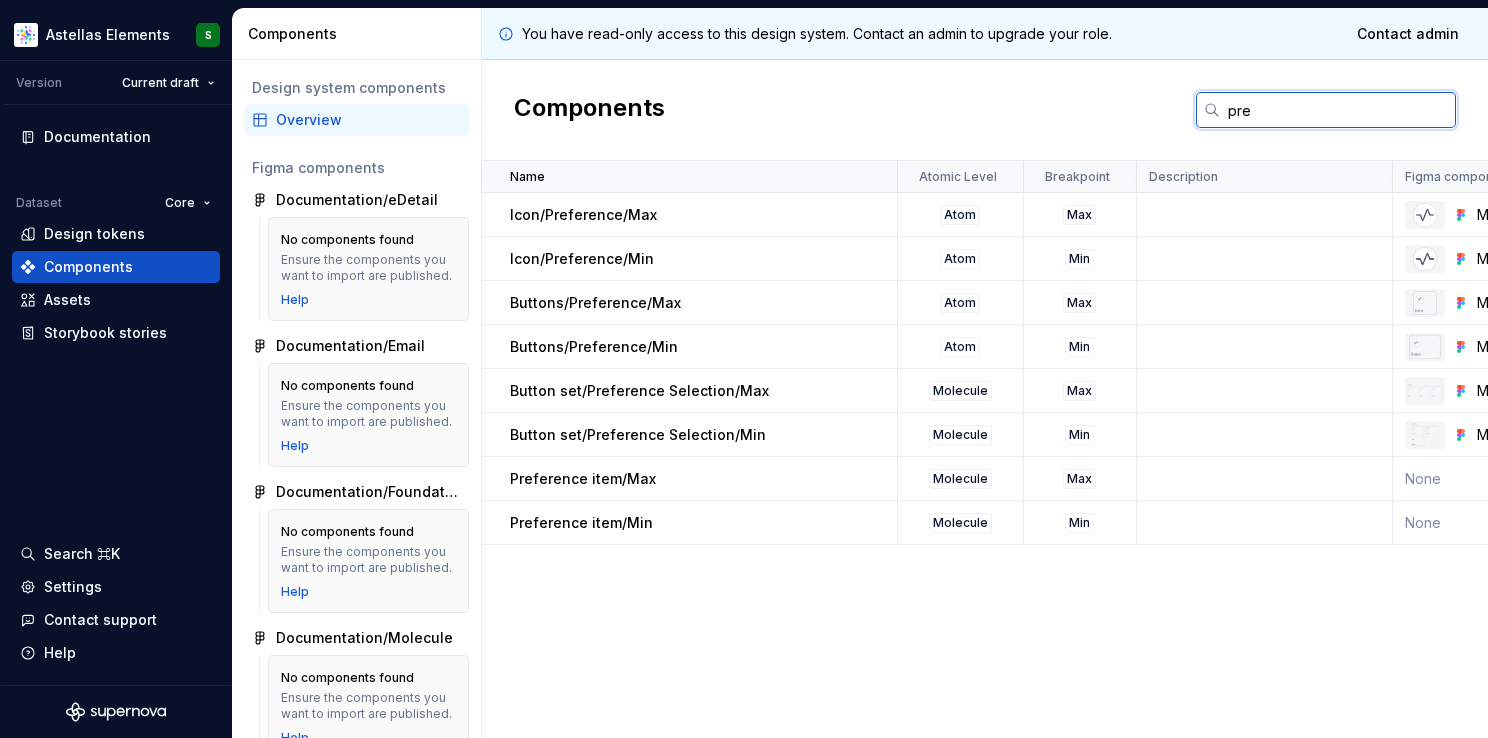 type on "pre" 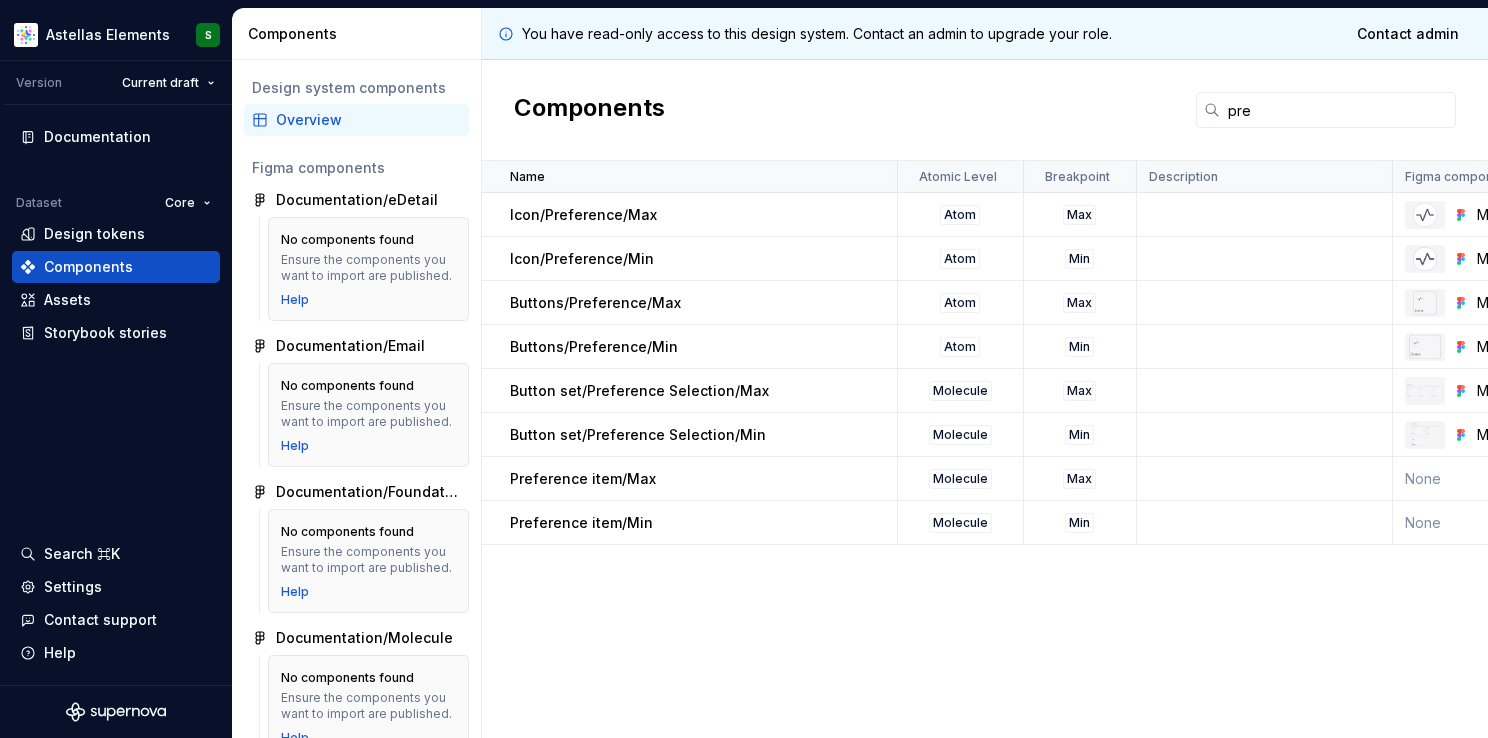 click on "Buttons/Preference/Max" at bounding box center (595, 303) 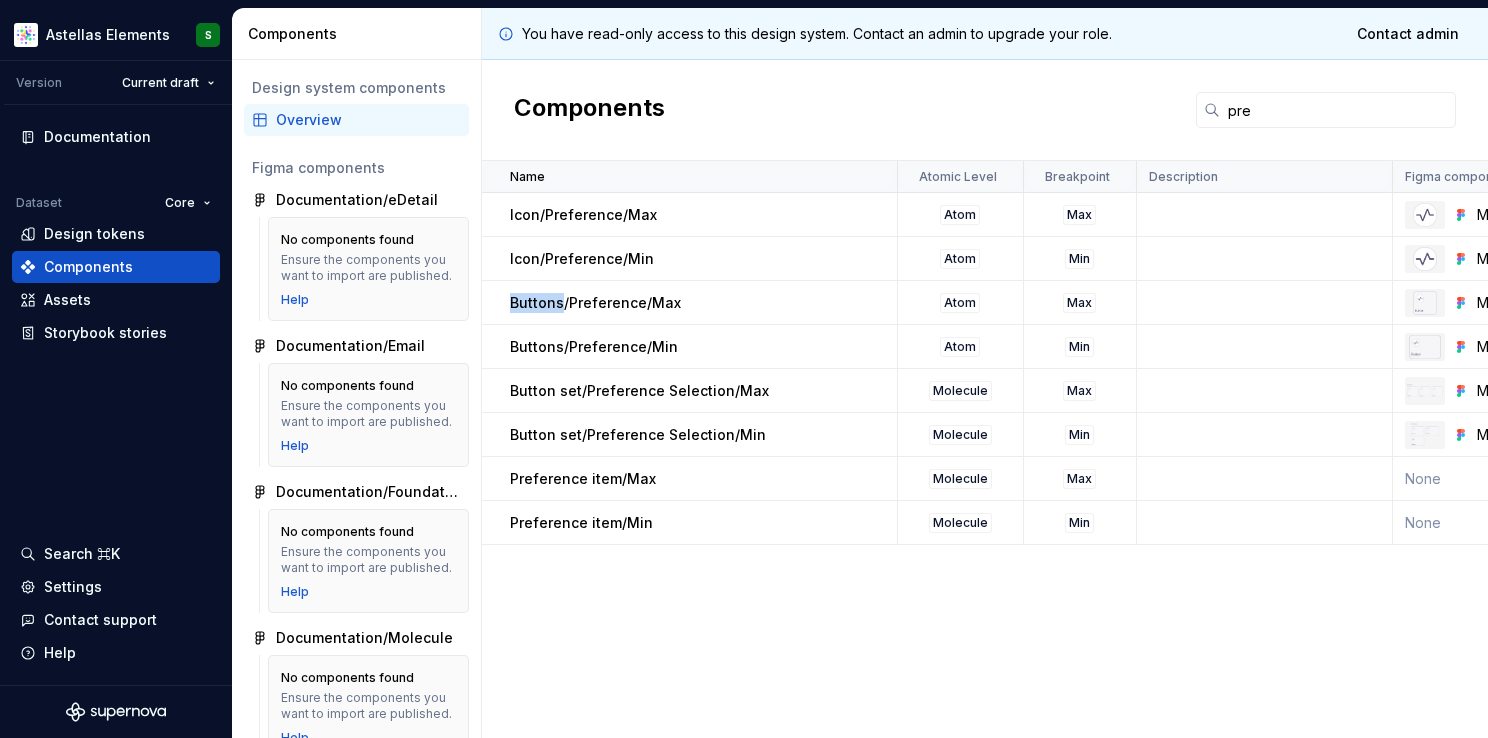 click on "Buttons/Preference/Max" at bounding box center (595, 303) 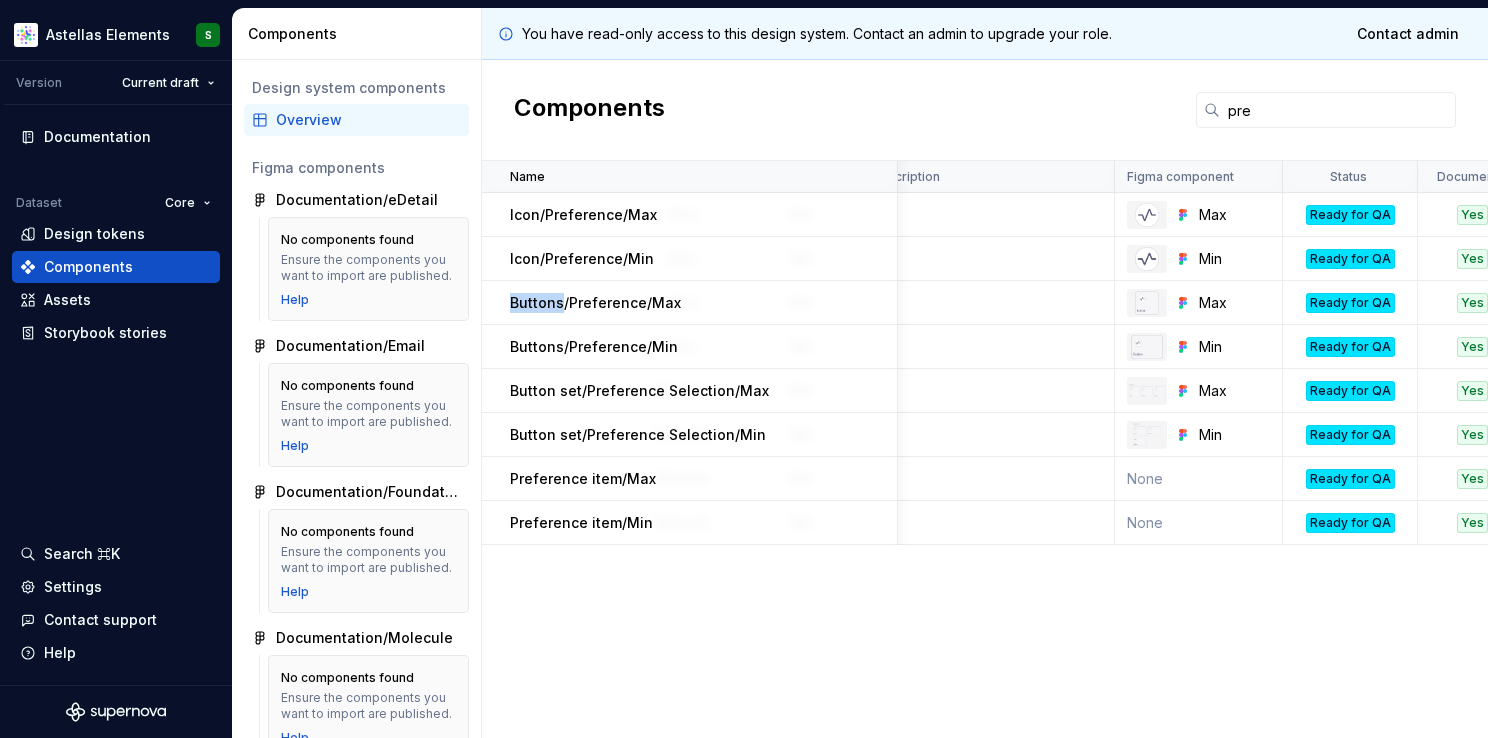 scroll, scrollTop: 0, scrollLeft: 276, axis: horizontal 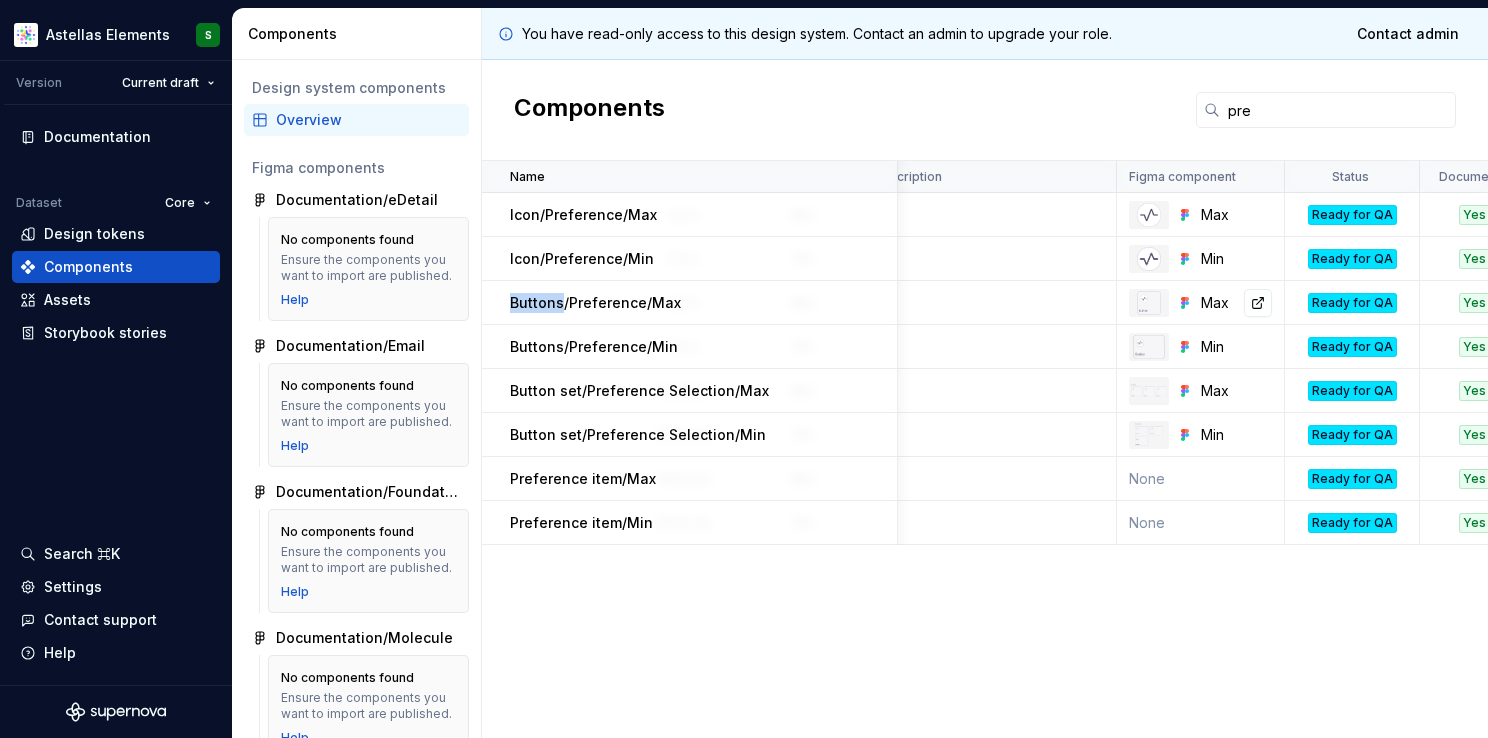 click at bounding box center [1149, 303] 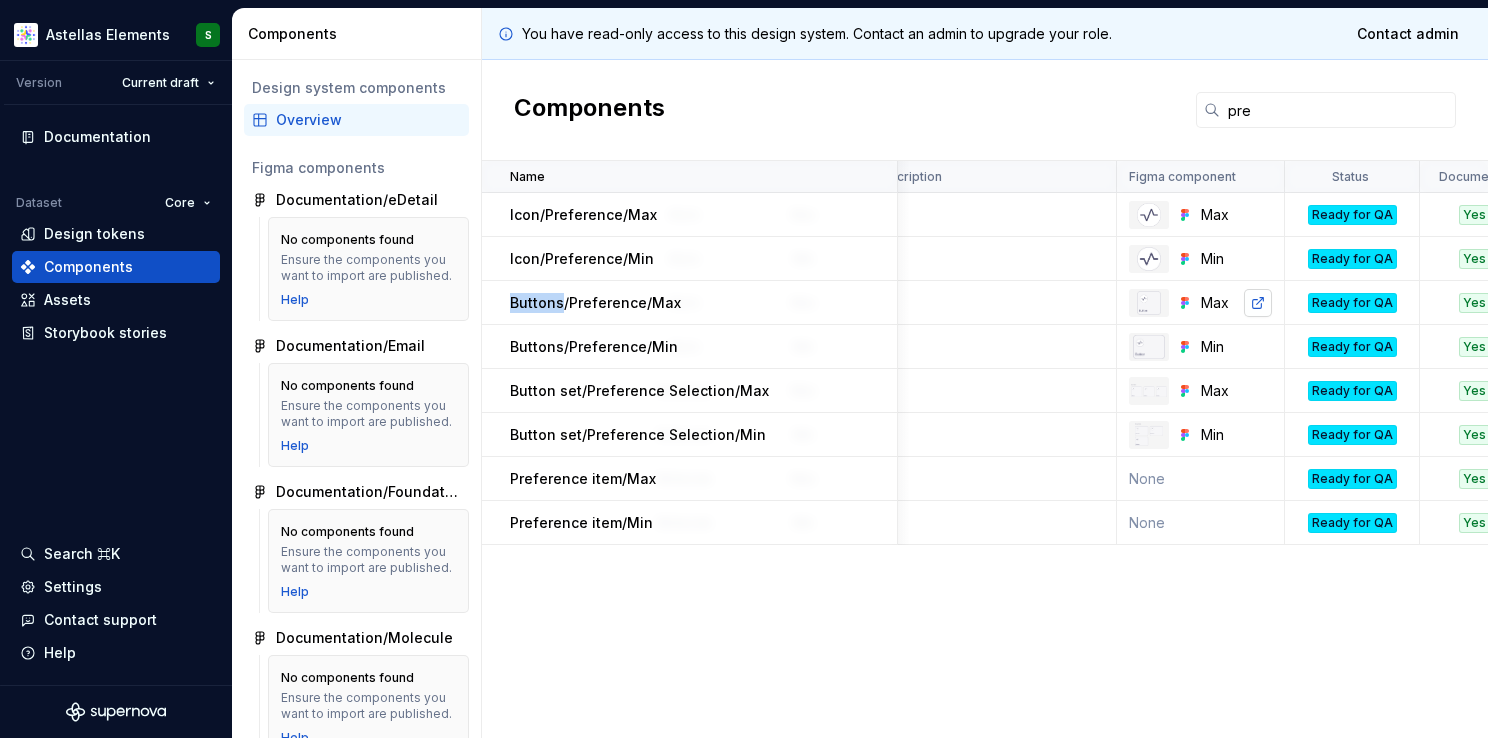 click at bounding box center [1258, 303] 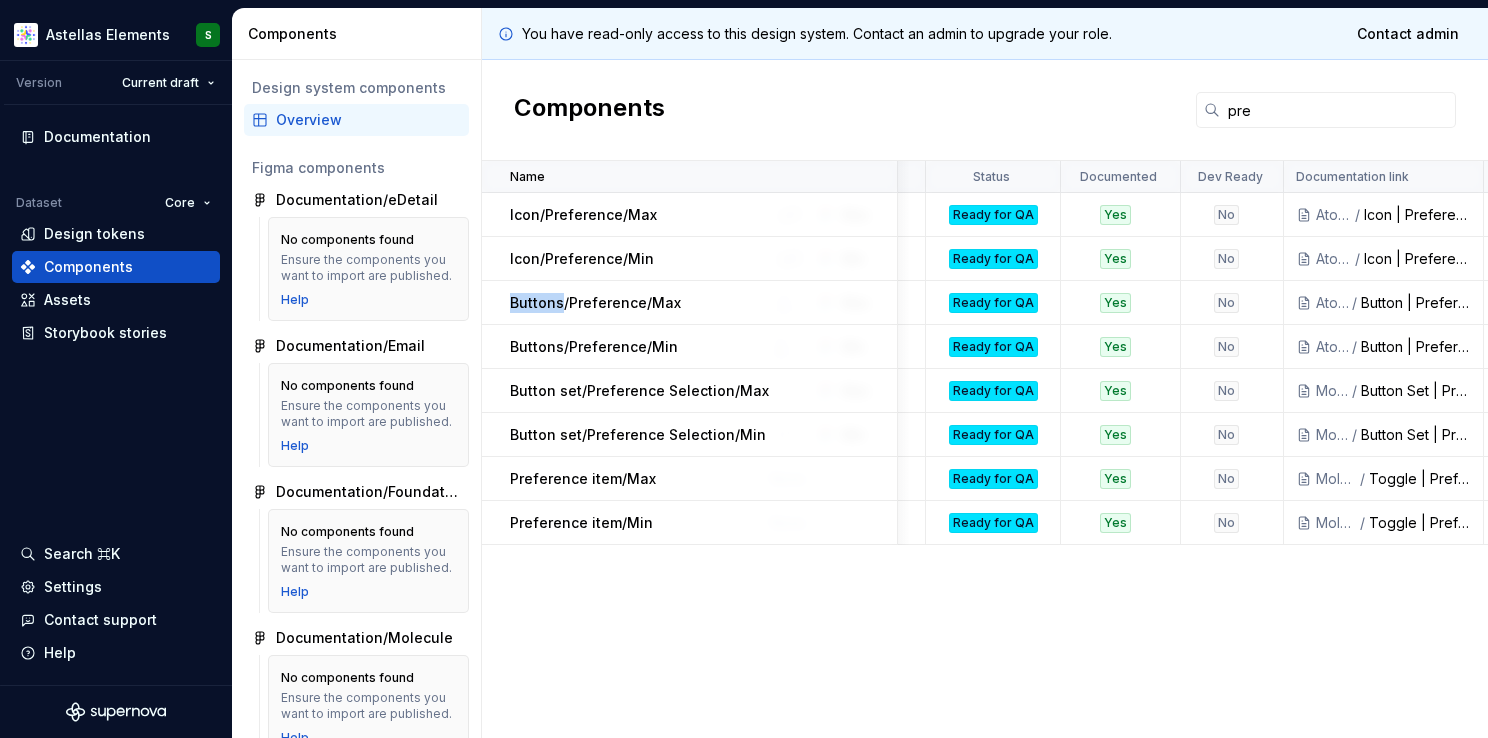scroll, scrollTop: 0, scrollLeft: 633, axis: horizontal 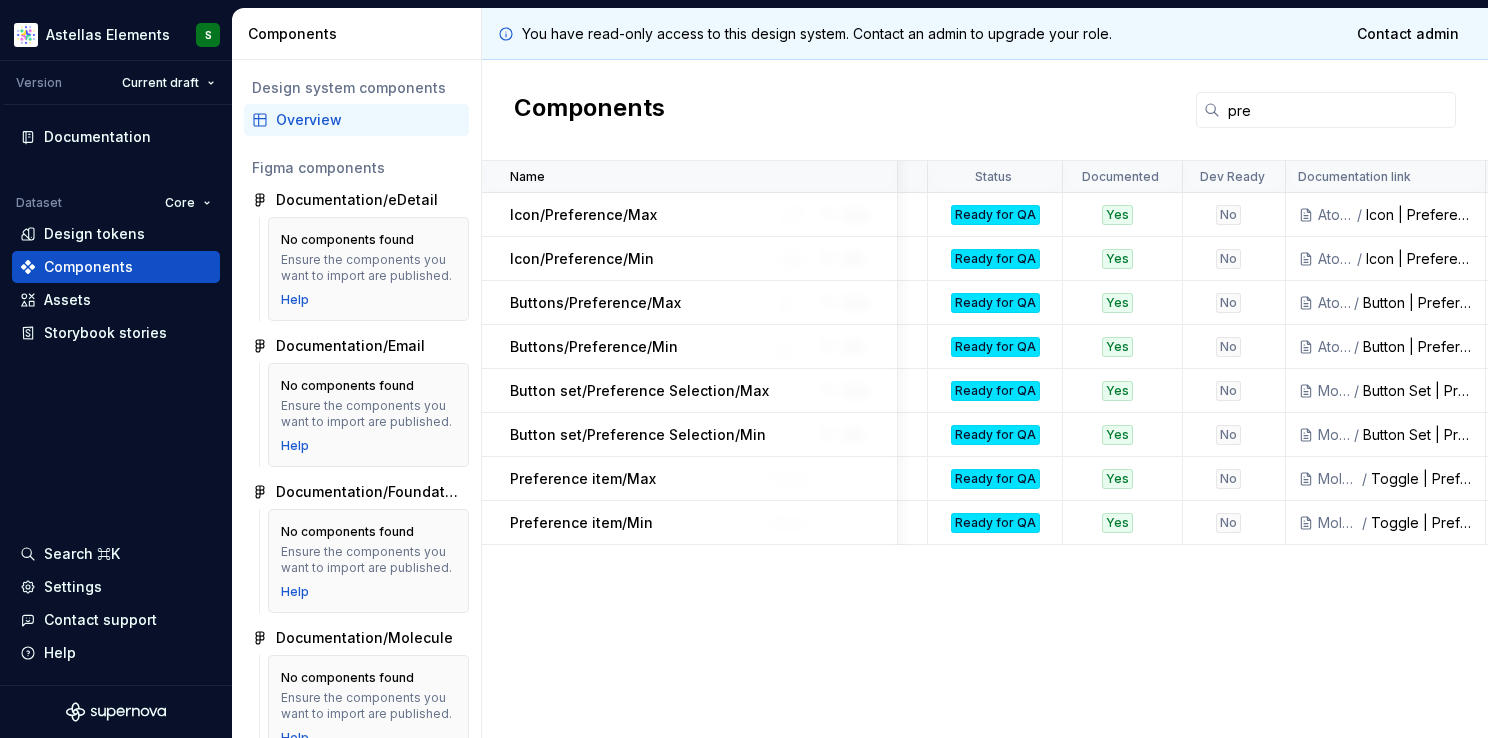 click on "Button | Preference" at bounding box center (1418, 303) 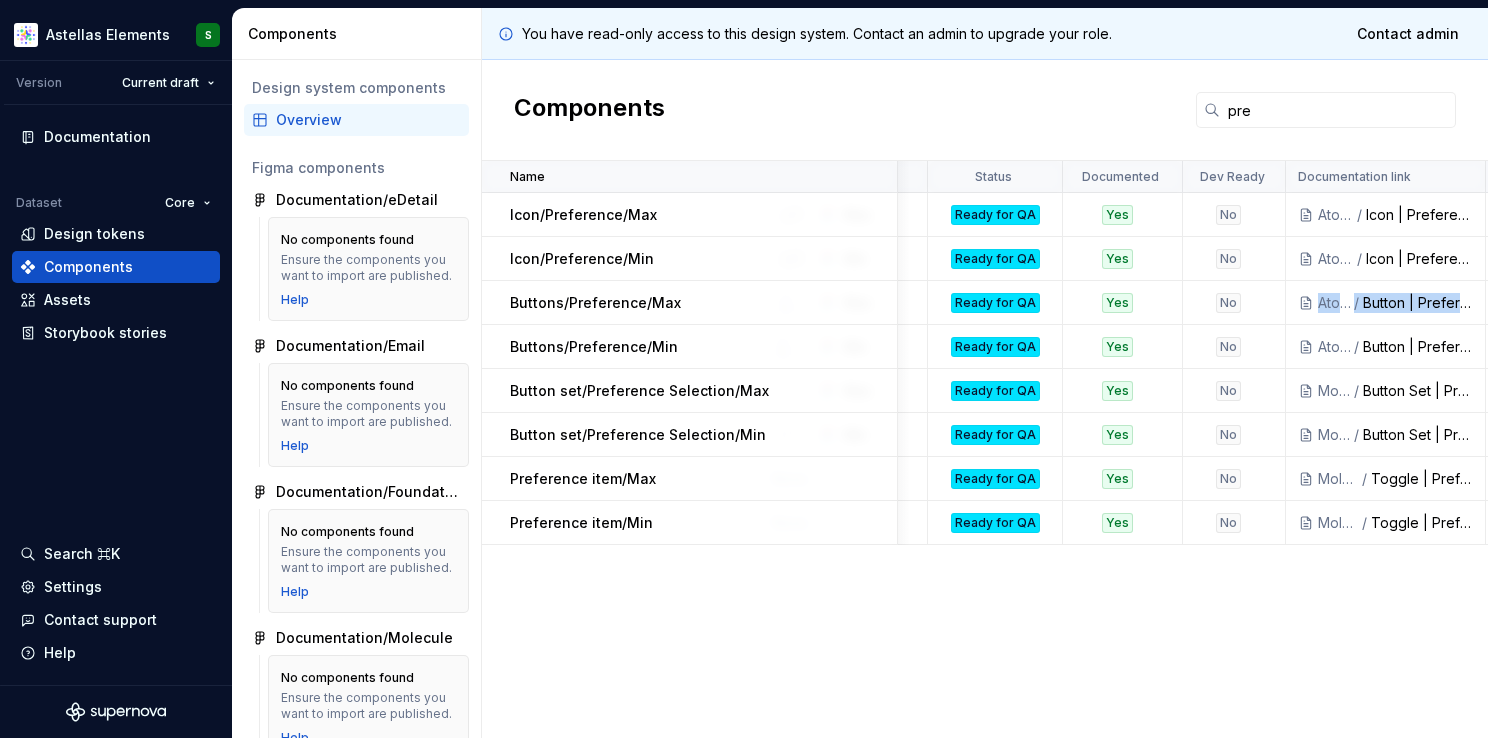 drag, startPoint x: 1316, startPoint y: 306, endPoint x: 1464, endPoint y: 305, distance: 148.00337 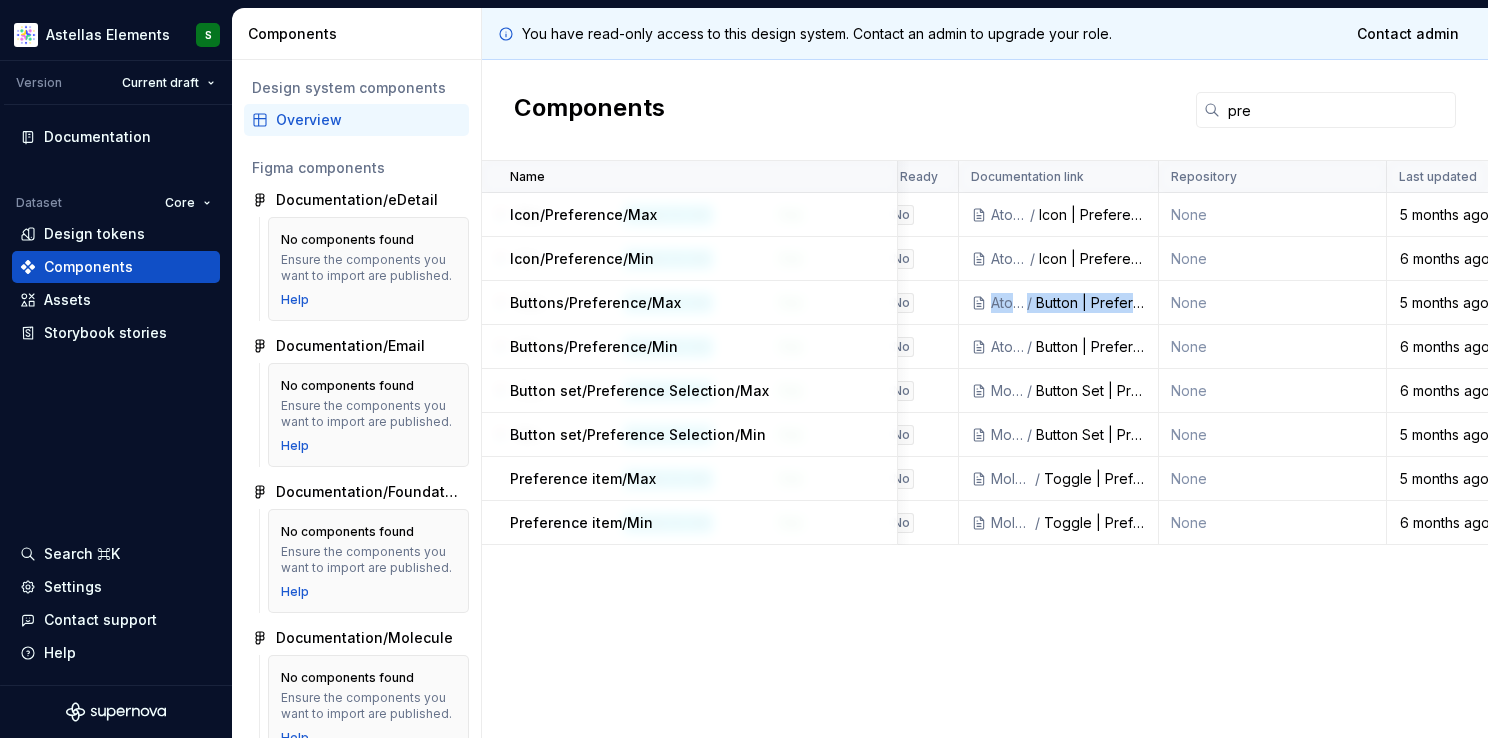 scroll, scrollTop: 0, scrollLeft: 1011, axis: horizontal 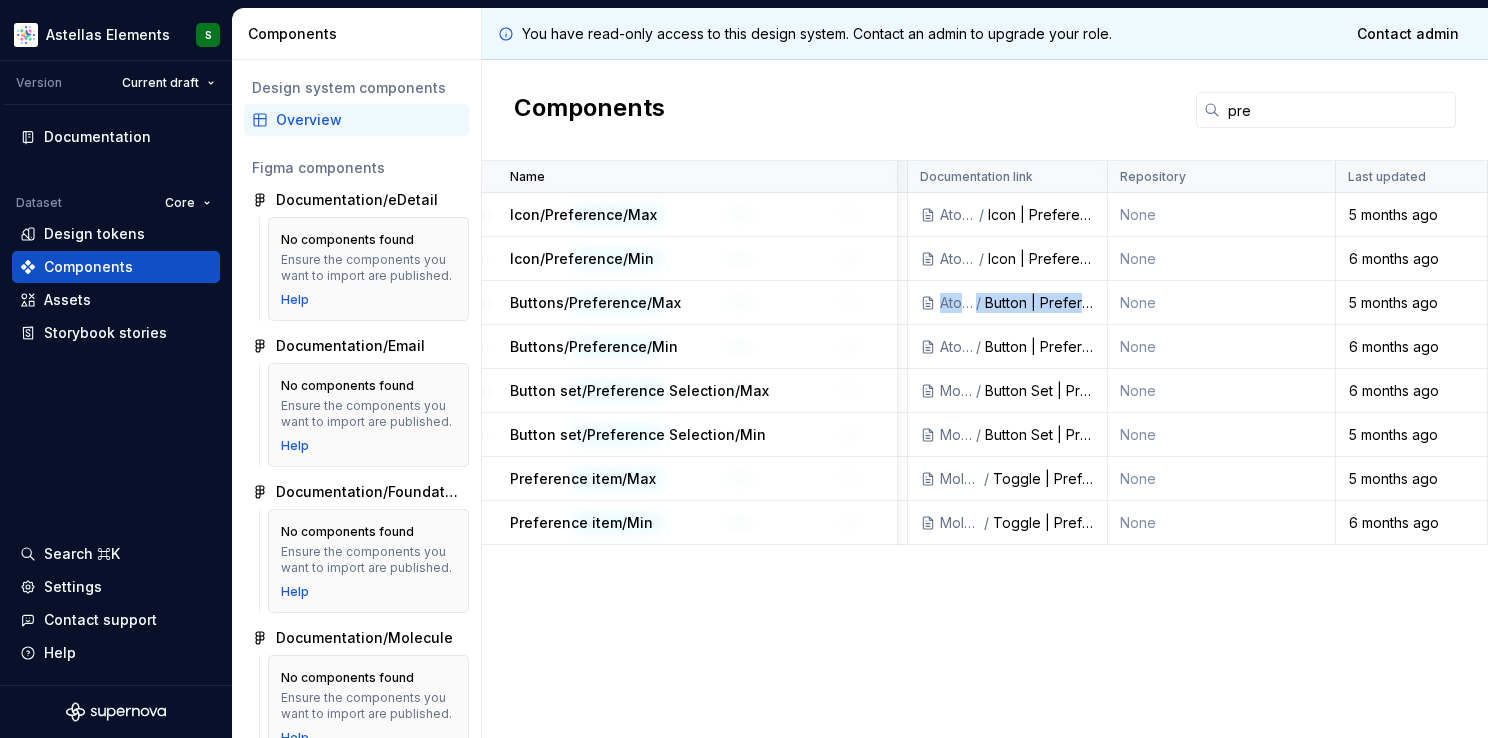 click on "Atoms / Button | Preference" at bounding box center [1008, 303] 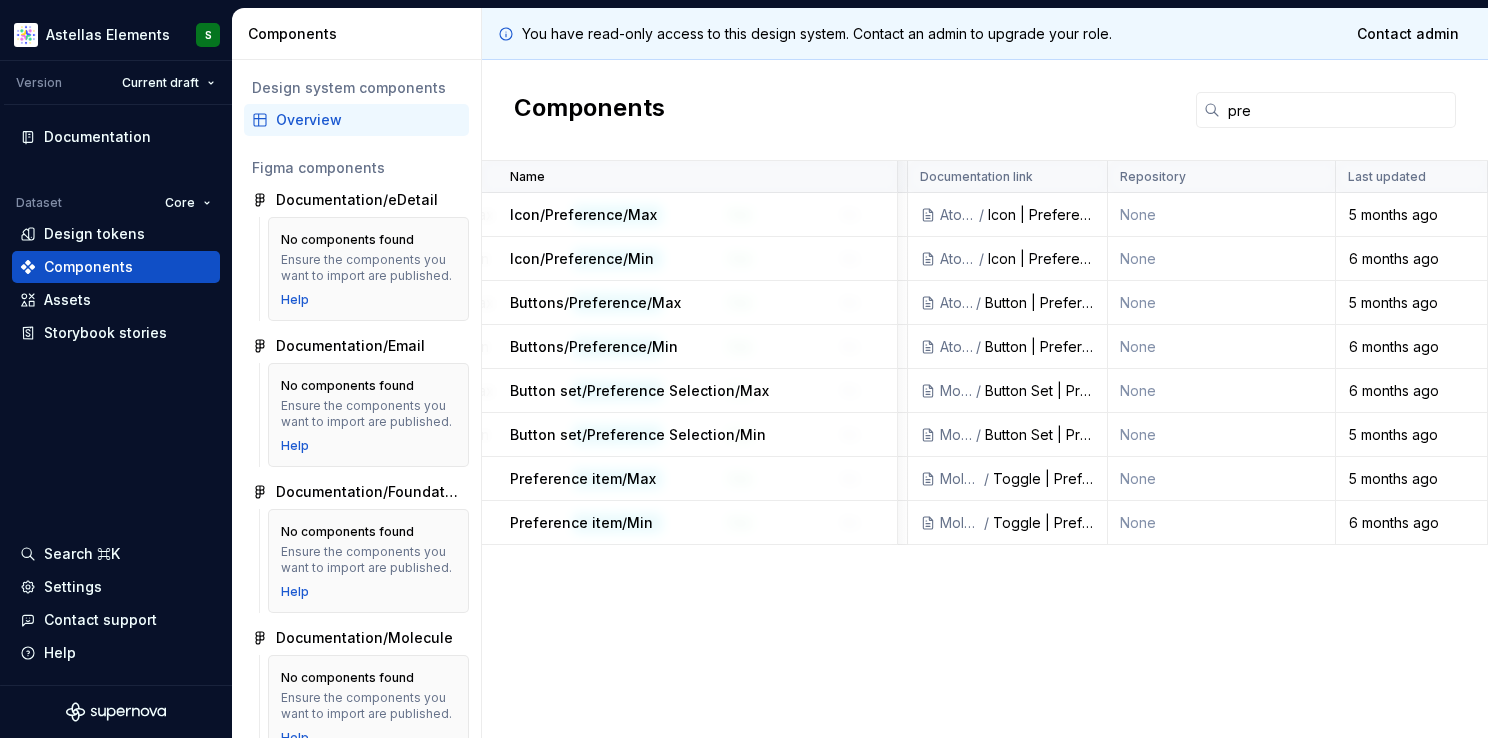 click on "Atoms / Button | Preference" at bounding box center (1008, 303) 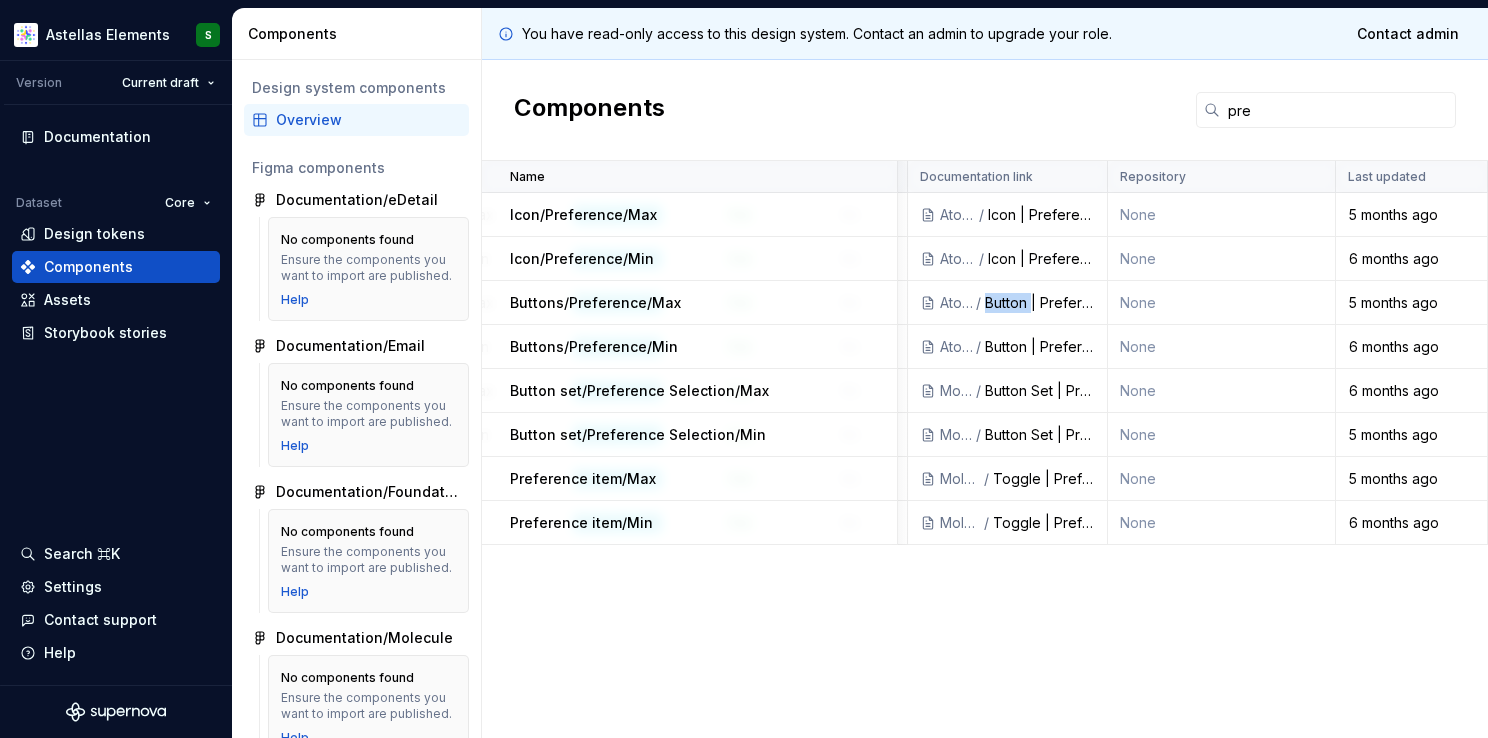 click on "Atoms / Button | Preference" at bounding box center [1008, 303] 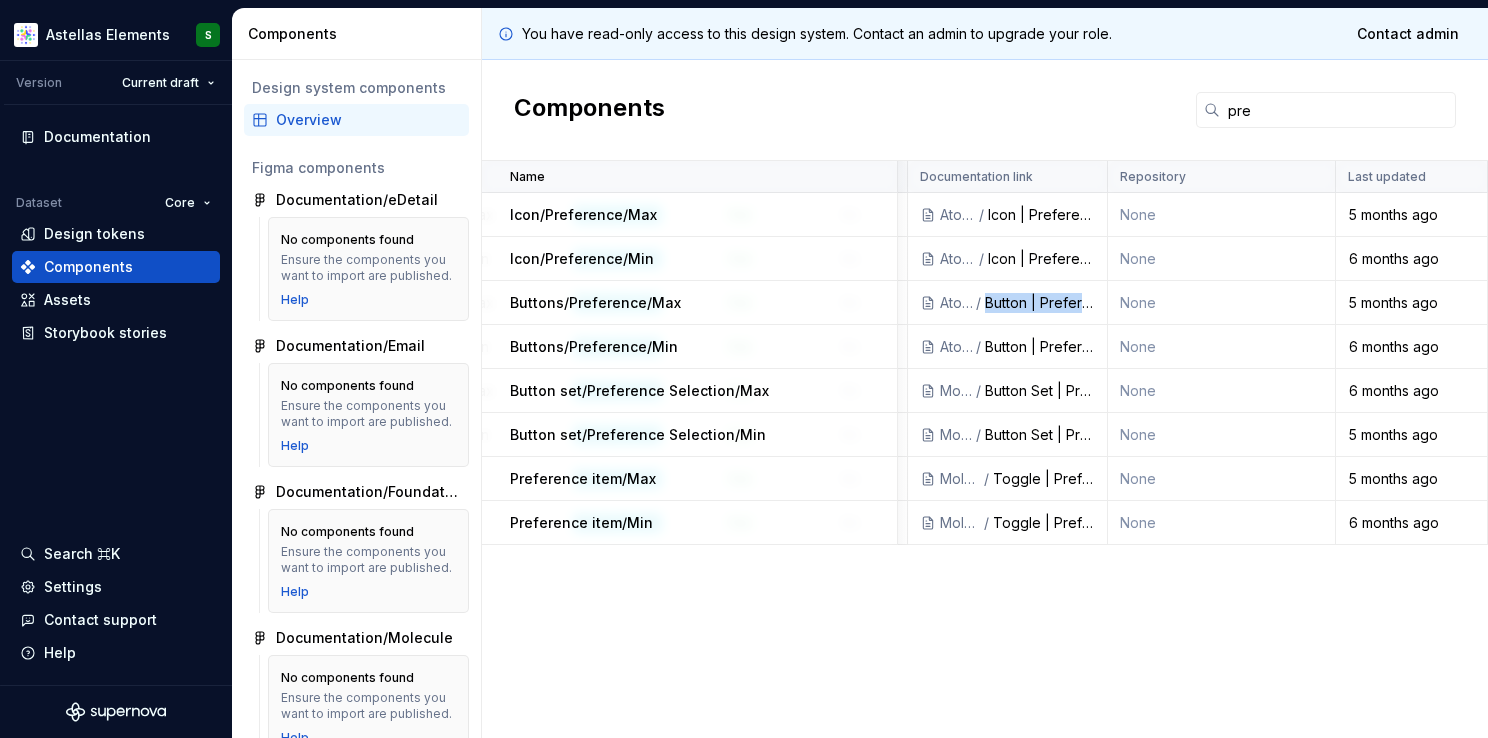 click on "Atoms / Button | Preference" at bounding box center [1008, 303] 